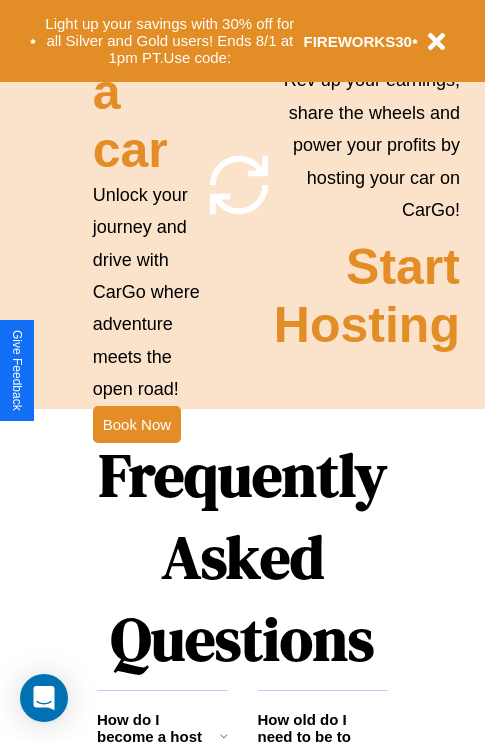 scroll, scrollTop: 2423, scrollLeft: 0, axis: vertical 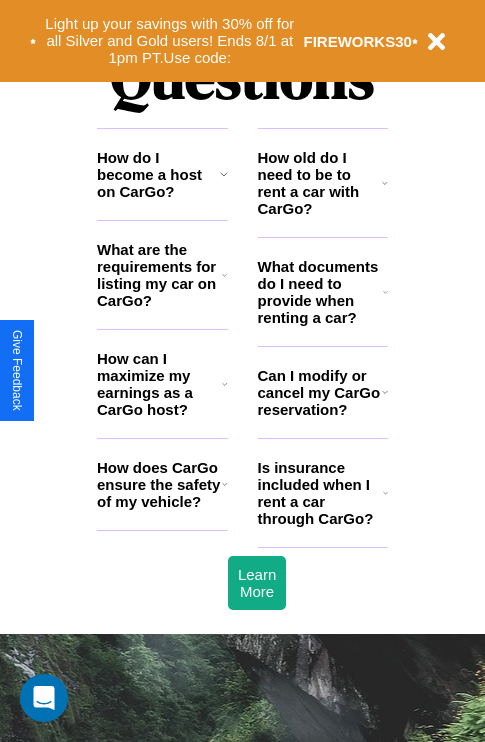 click 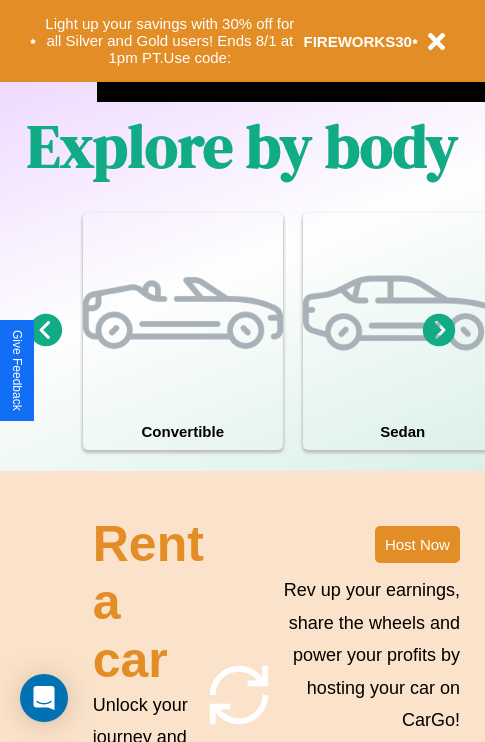 scroll, scrollTop: 1285, scrollLeft: 0, axis: vertical 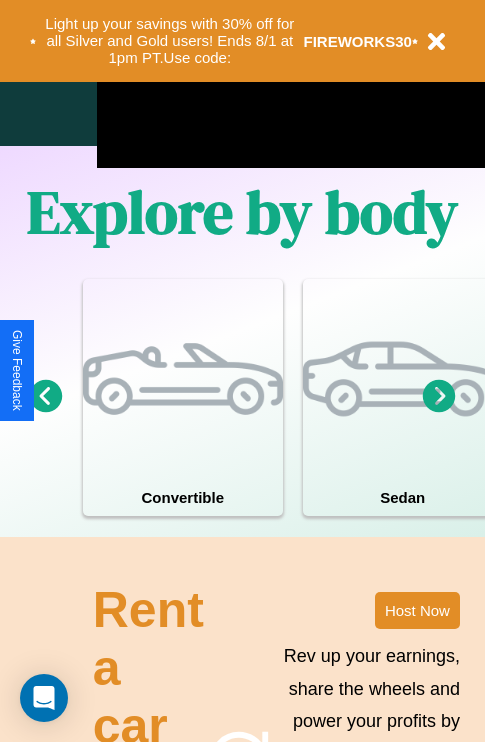 click 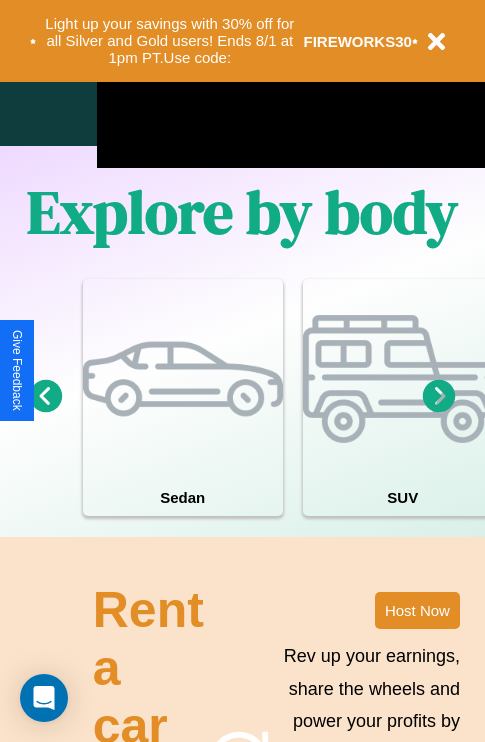 click 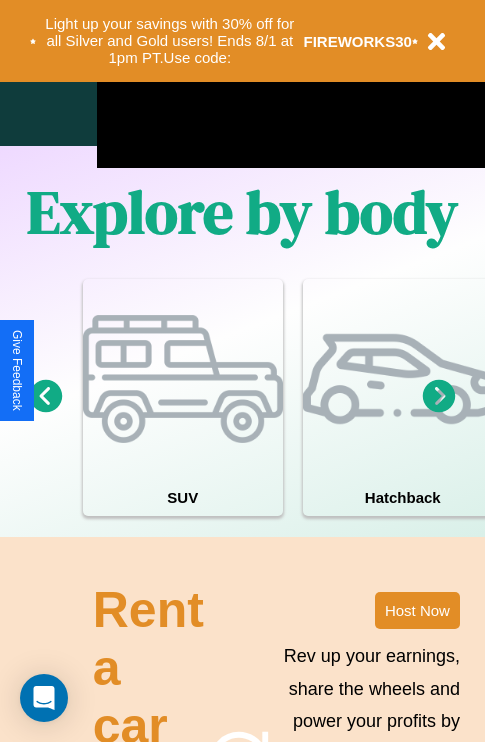 click 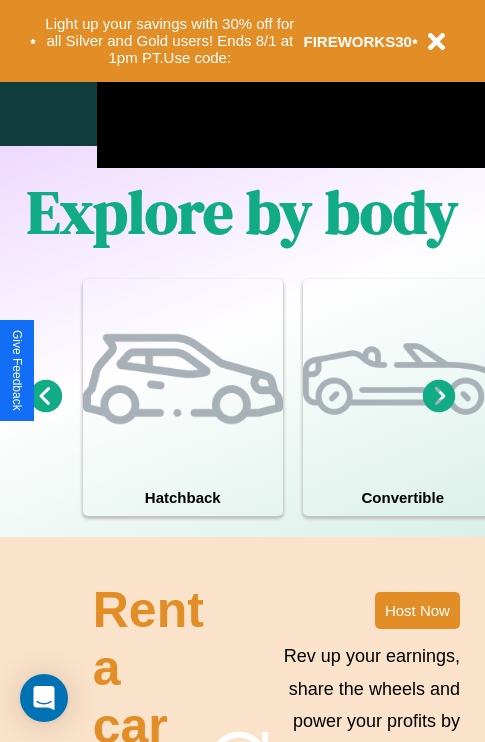 click 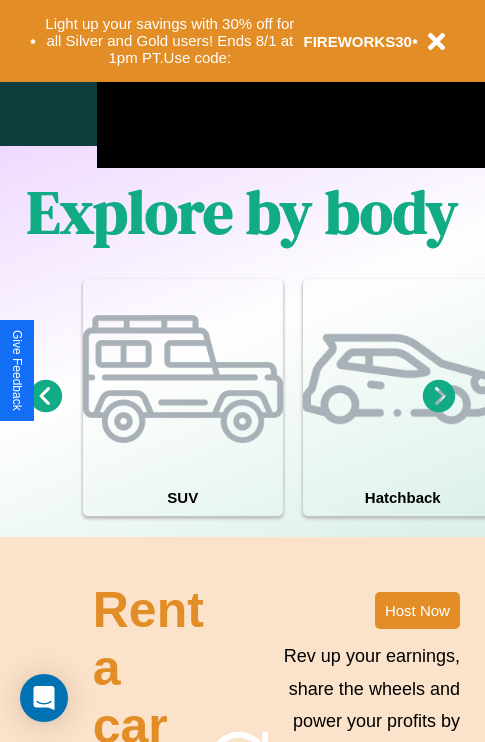click 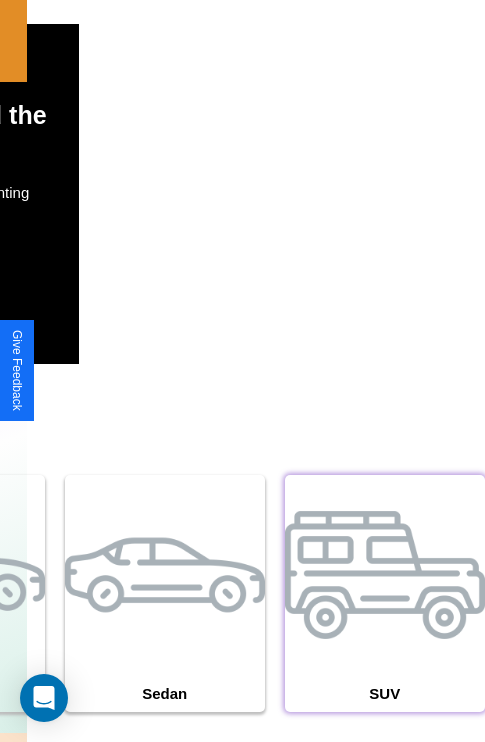 click at bounding box center (385, 575) 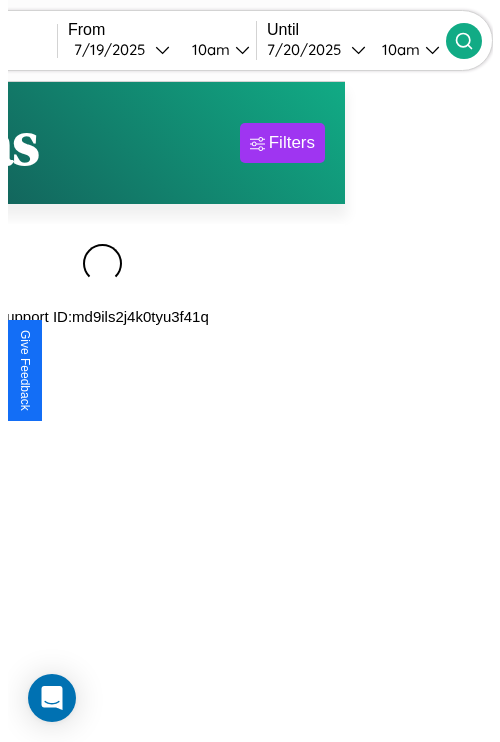 scroll, scrollTop: 0, scrollLeft: 0, axis: both 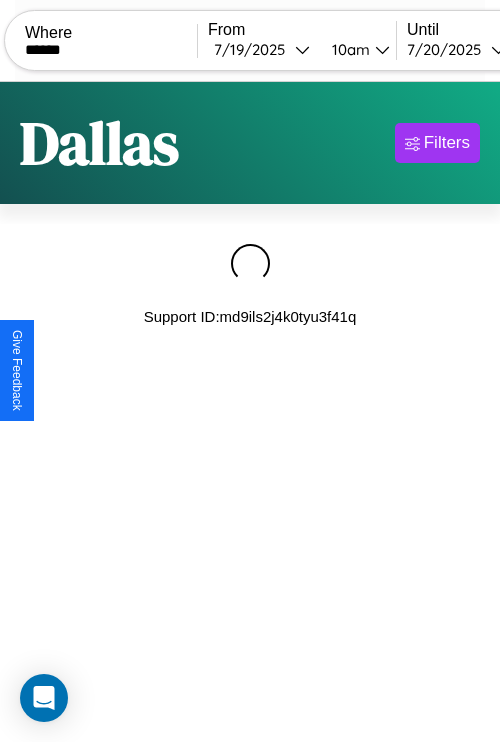 type on "******" 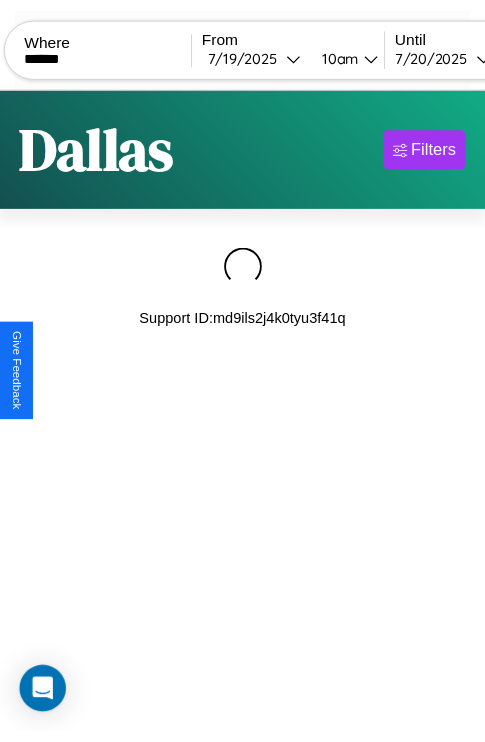 scroll, scrollTop: 0, scrollLeft: 173, axis: horizontal 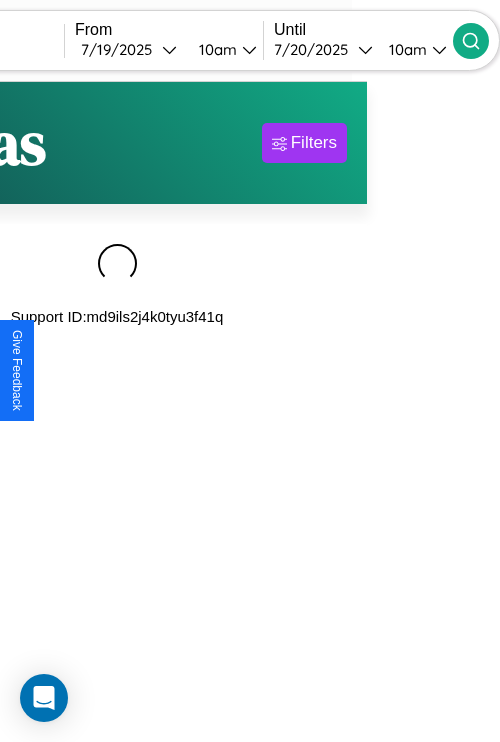 click 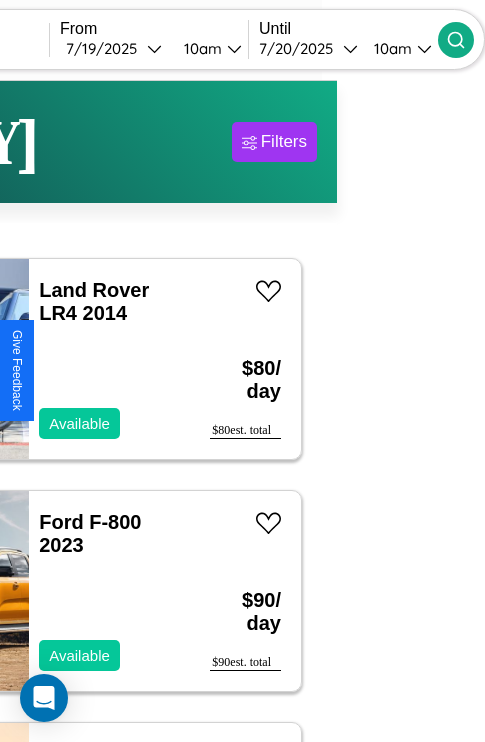scroll, scrollTop: 49, scrollLeft: 101, axis: both 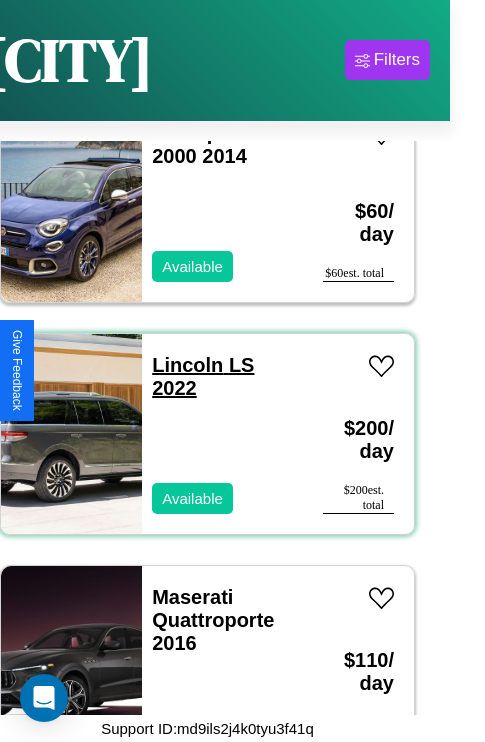 click on "Lincoln   LS   2022" at bounding box center [203, 376] 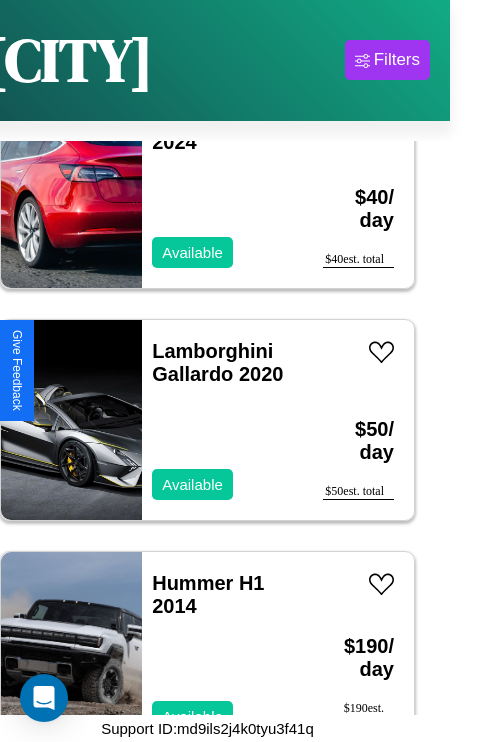 scroll, scrollTop: 36574, scrollLeft: 0, axis: vertical 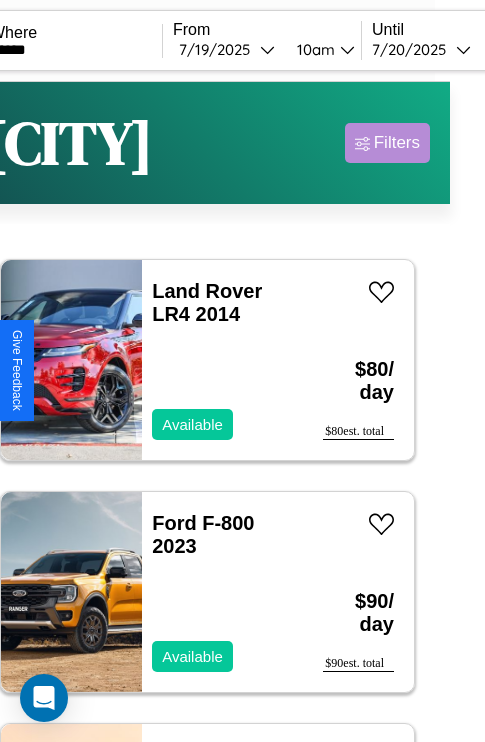 click on "Filters" at bounding box center [397, 143] 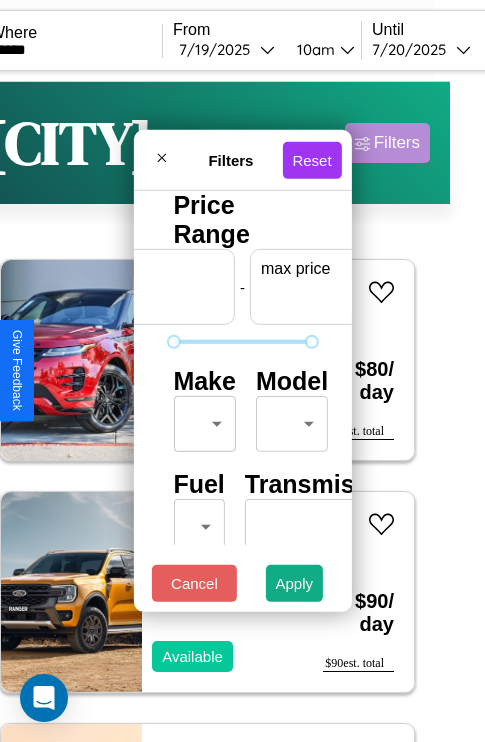 scroll, scrollTop: 0, scrollLeft: 124, axis: horizontal 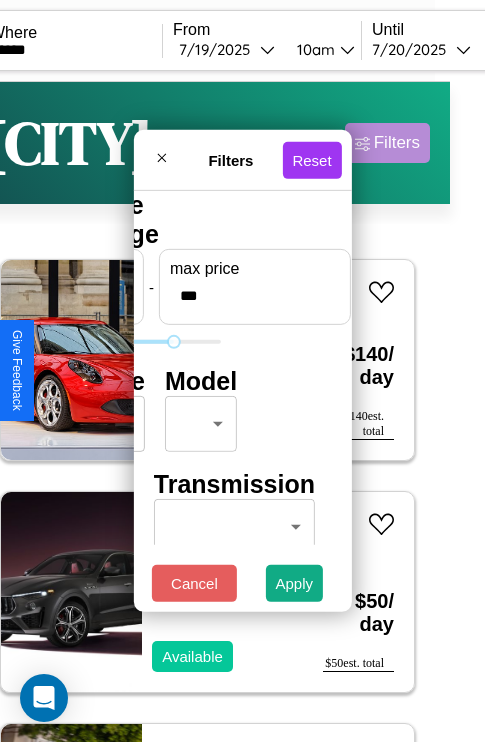 type on "***" 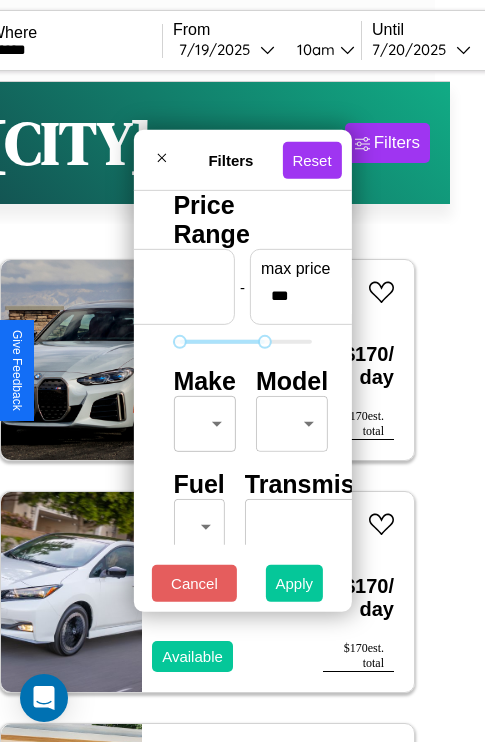 type on "**" 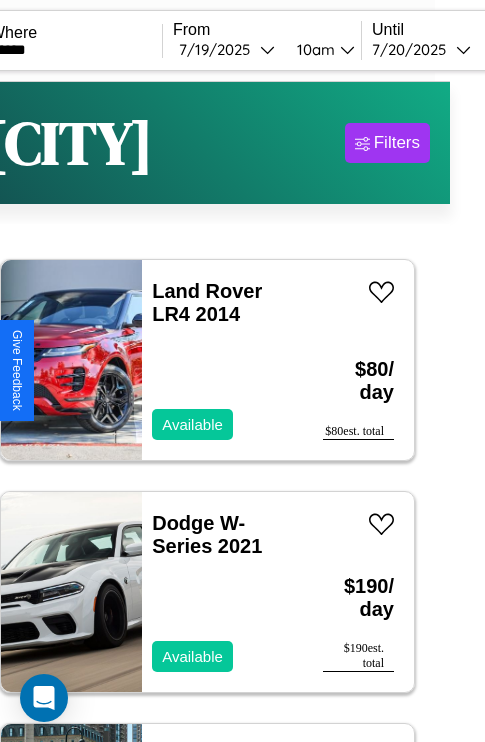 scroll, scrollTop: 66, scrollLeft: 35, axis: both 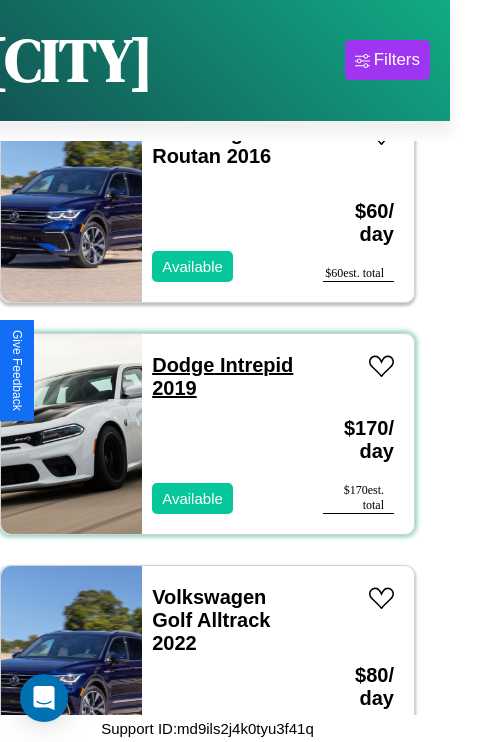 click on "Dodge   Intrepid   2019" at bounding box center [222, 376] 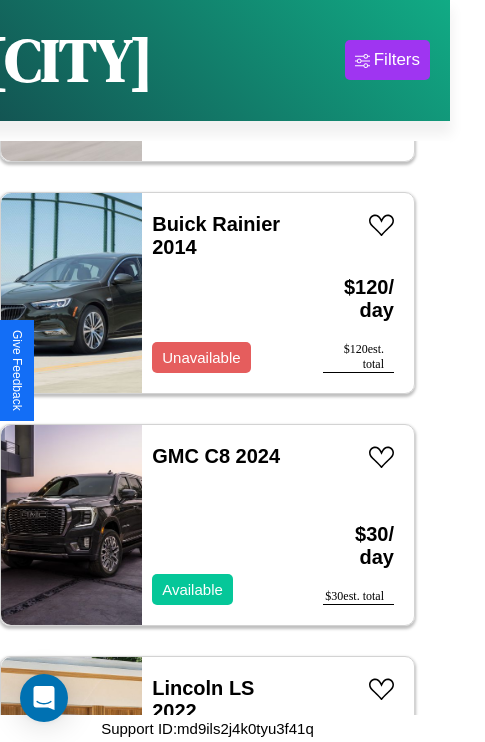 scroll, scrollTop: 16547, scrollLeft: 0, axis: vertical 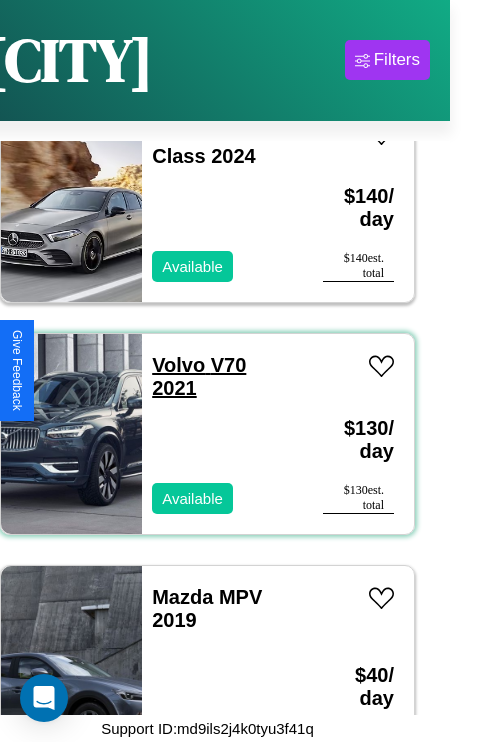 click on "Volvo   V70   2021" at bounding box center (199, 376) 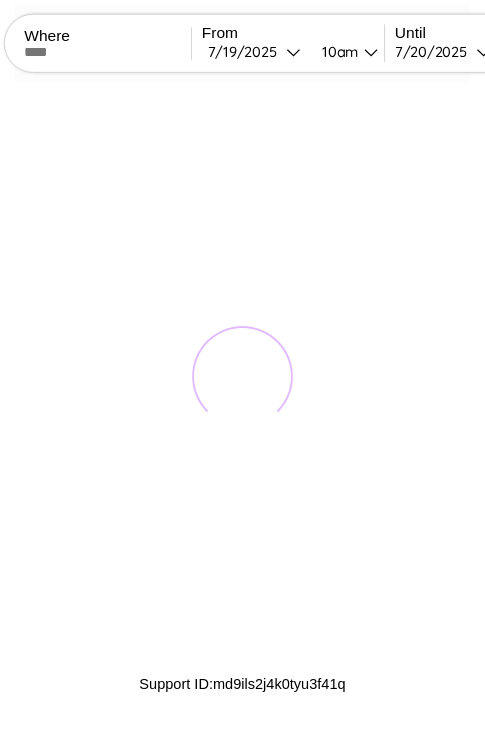 scroll, scrollTop: 0, scrollLeft: 0, axis: both 